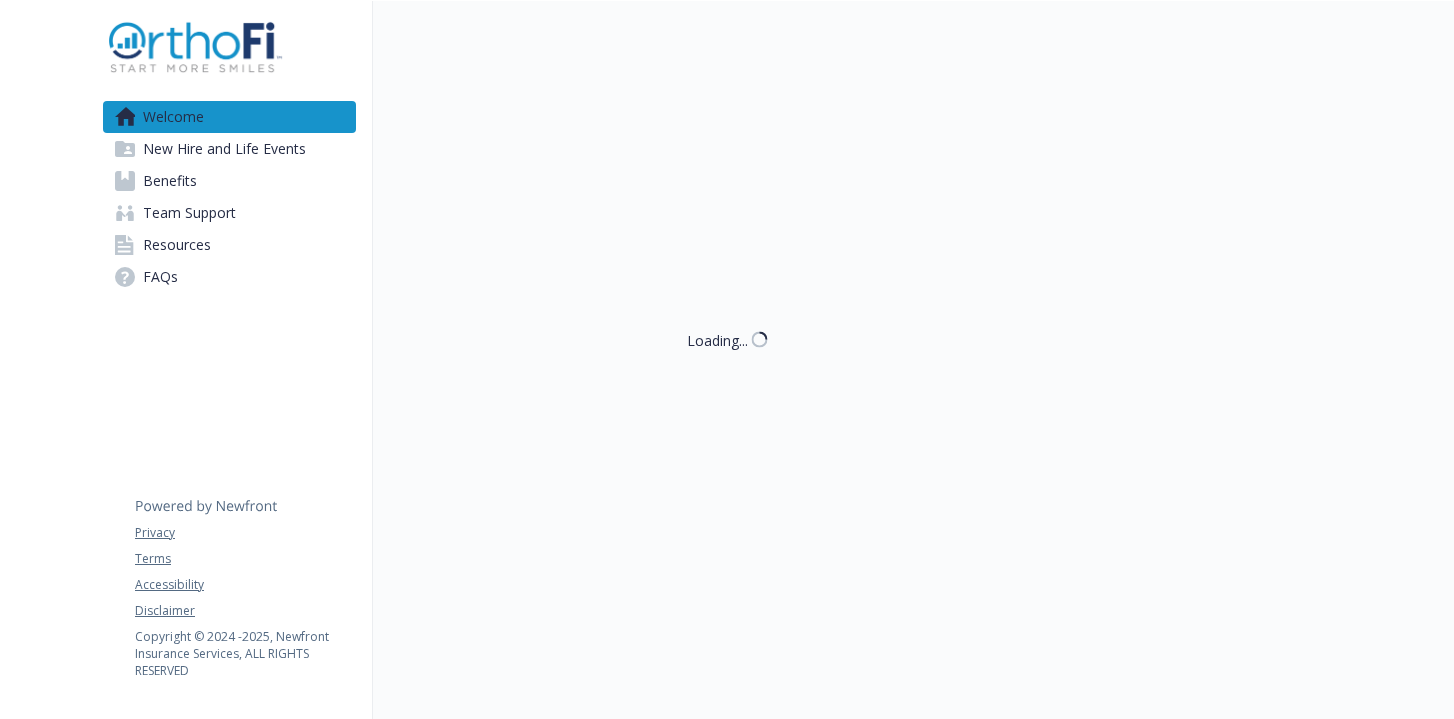scroll, scrollTop: 0, scrollLeft: 0, axis: both 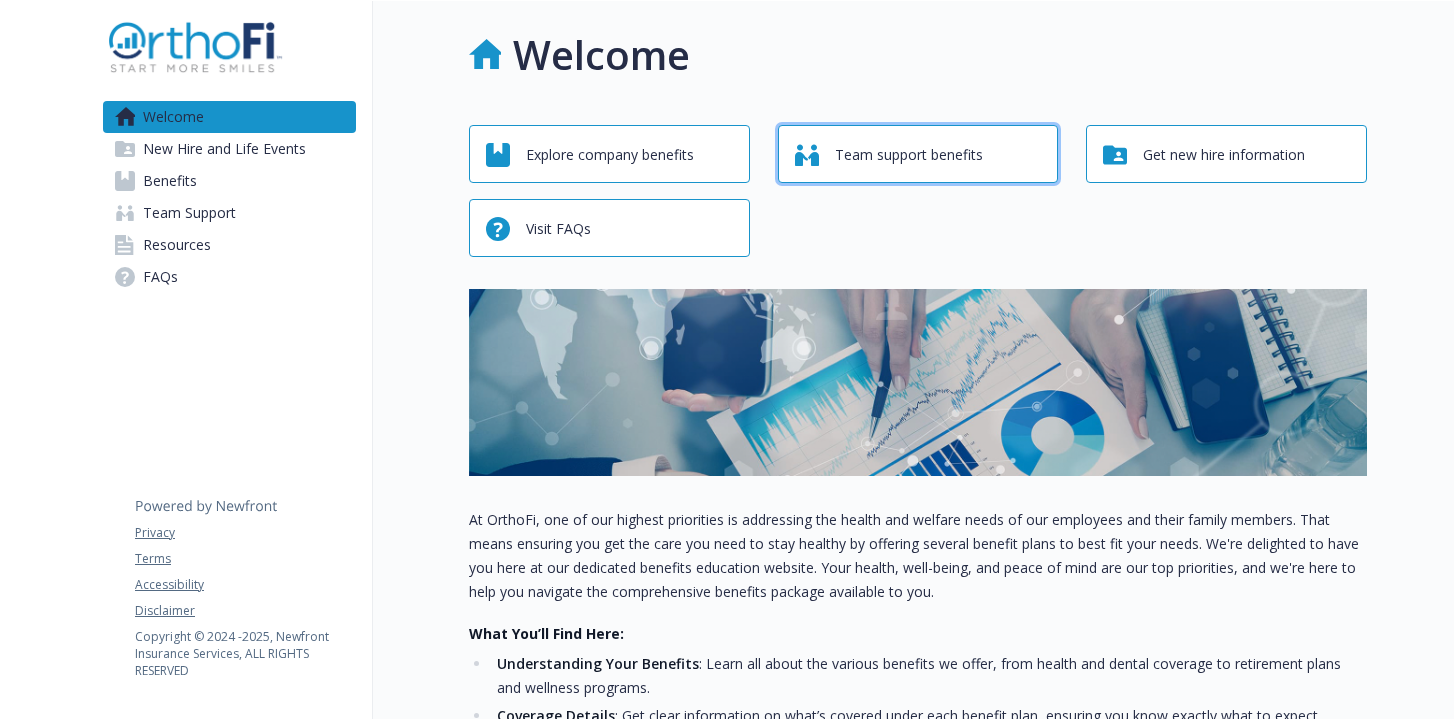 click on "Team support benefits" at bounding box center (909, 155) 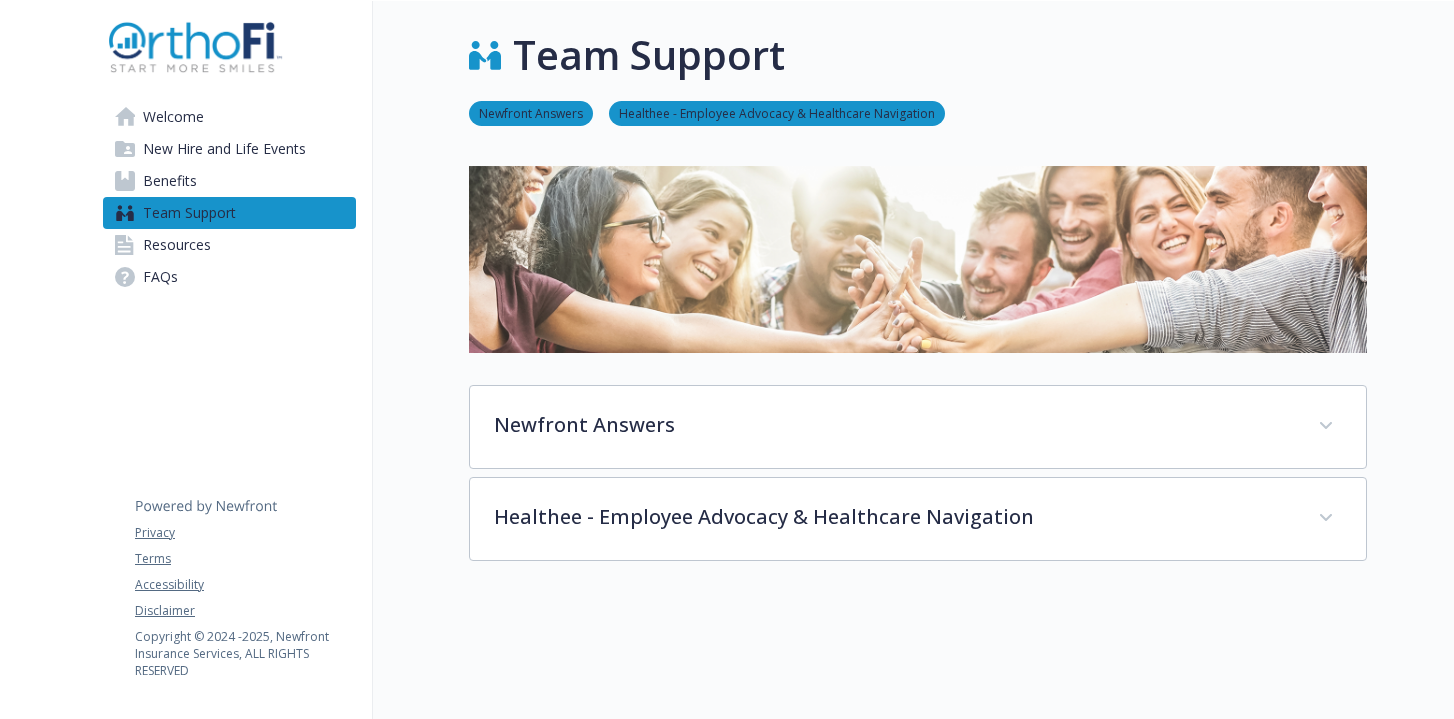 click on "Benefits" at bounding box center (229, 181) 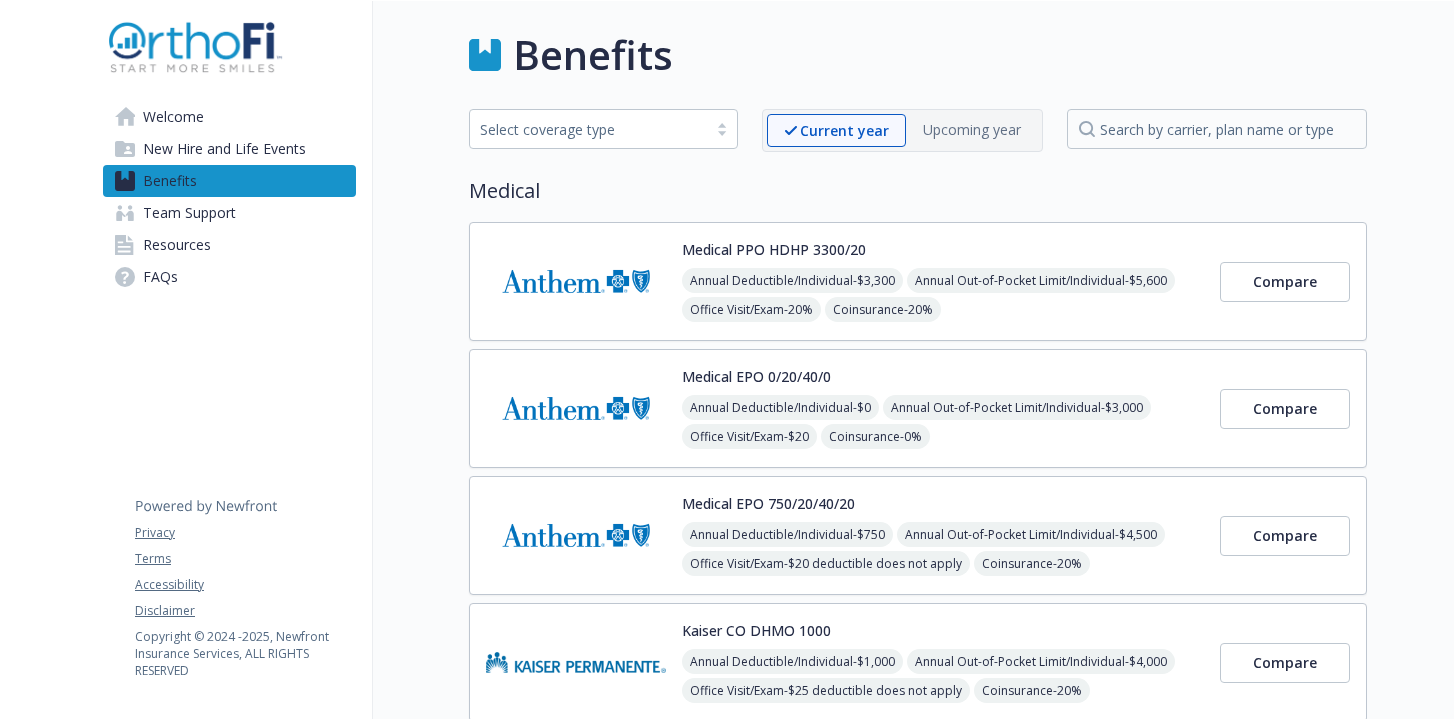 click on "Select coverage type" at bounding box center (588, 129) 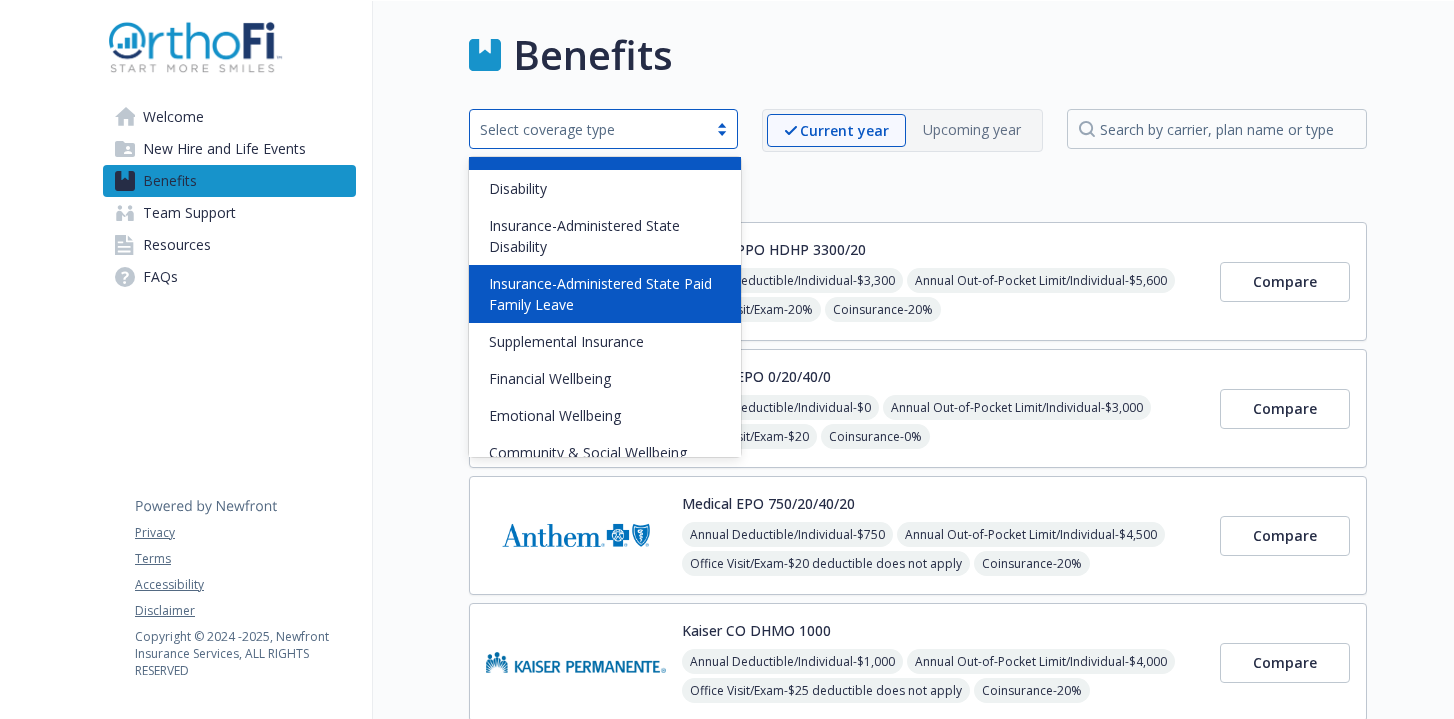 scroll, scrollTop: 157, scrollLeft: 0, axis: vertical 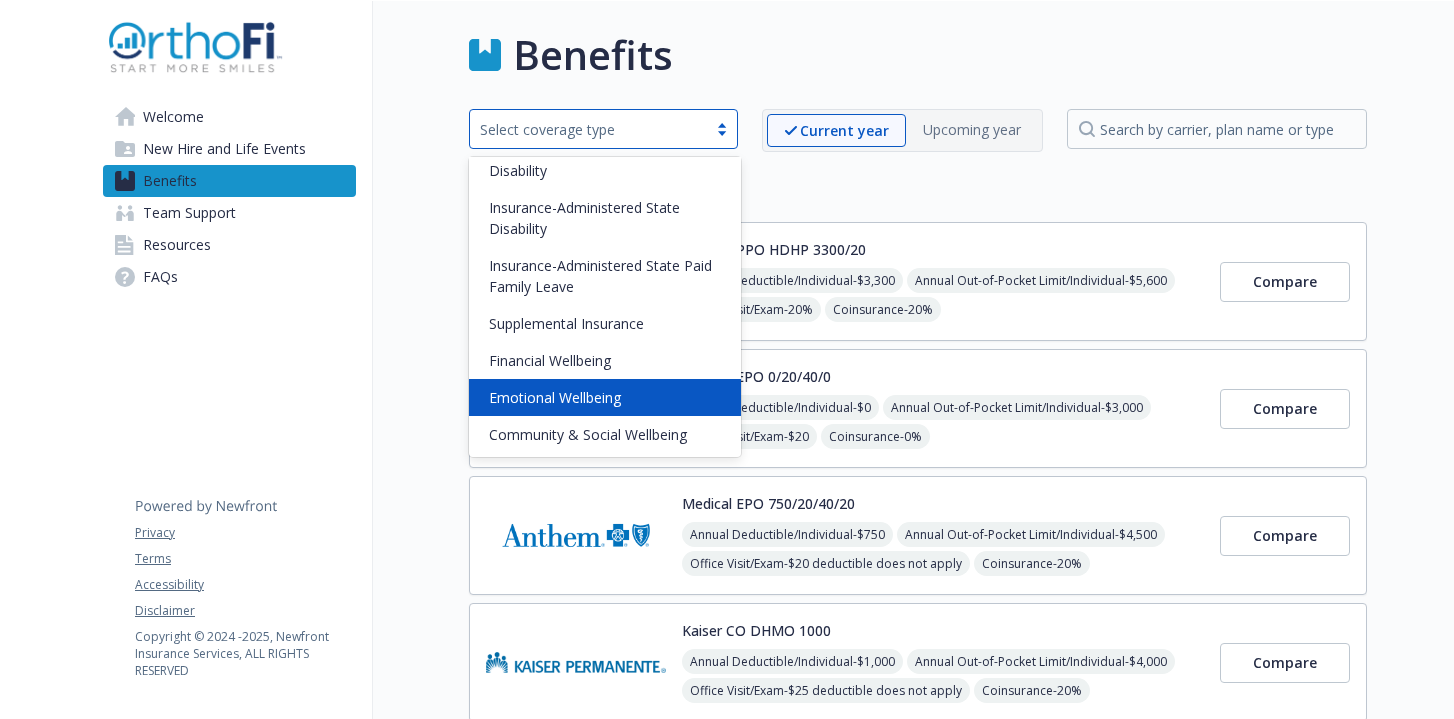 click on "Emotional Wellbeing" at bounding box center (555, 397) 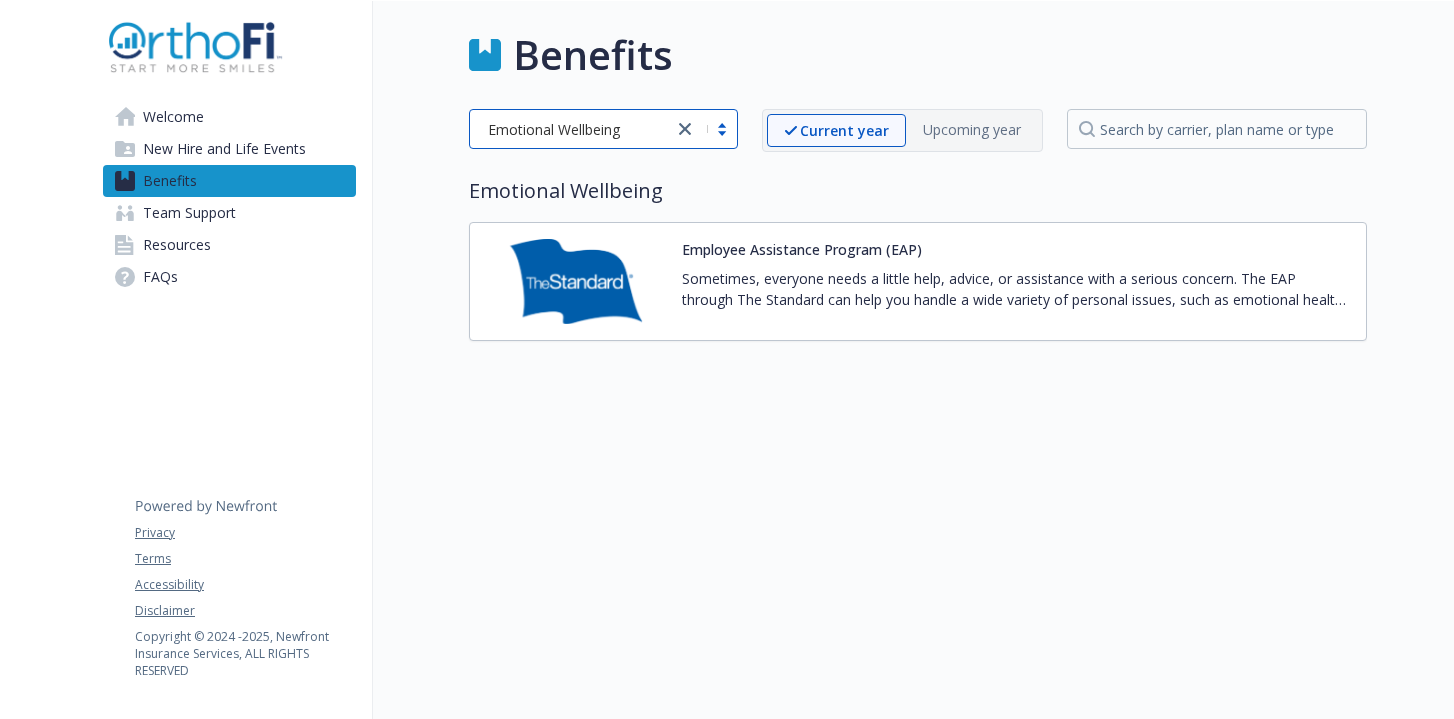 click on "Sometimes, everyone needs a little help, advice, or assistance with a serious concern. The EAP through The Standard can help you handle a wide variety of personal issues, such as emotional health and substance use disorder, parenting and childcare needs, financial coaching, legal consultation, and eldercare resources.
Best of all, contacting the EAP is completely confidential, free, and available to any member of your immediate household." at bounding box center (1016, 289) 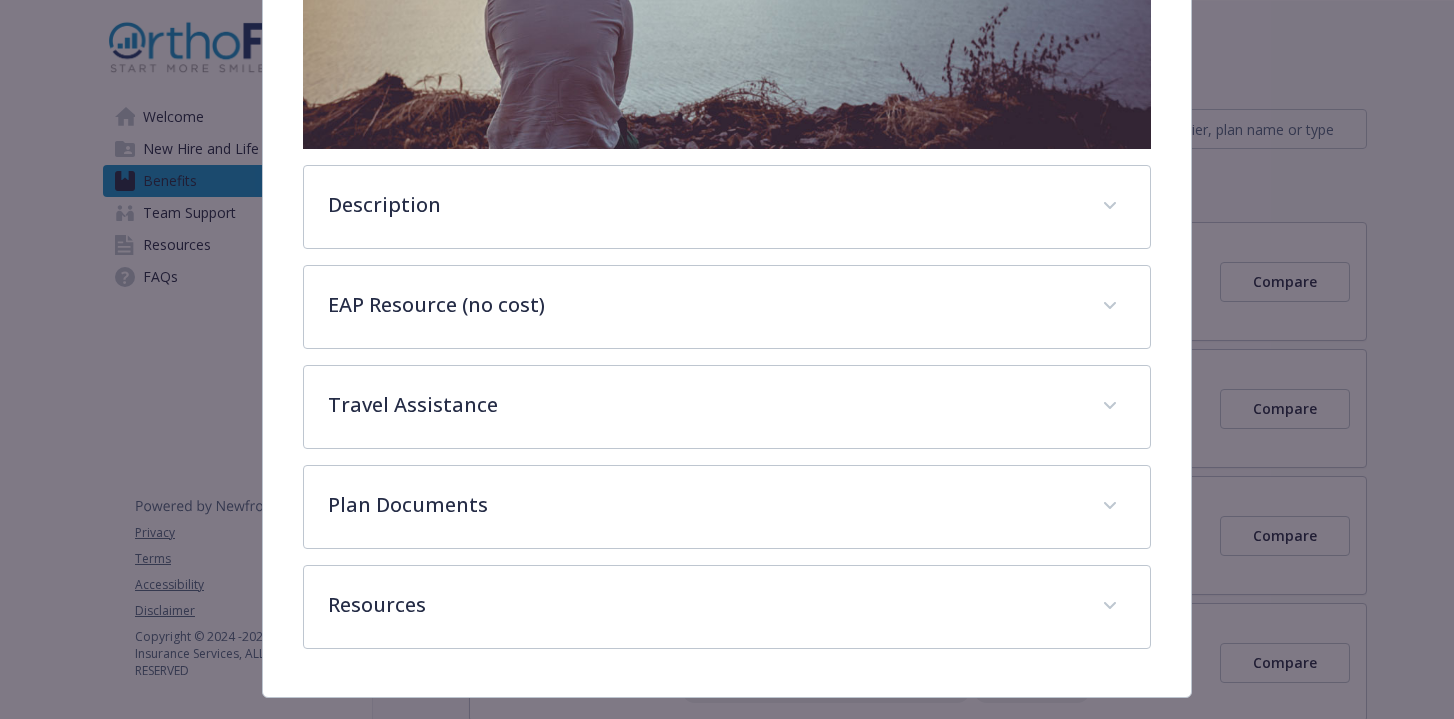 scroll, scrollTop: 602, scrollLeft: 0, axis: vertical 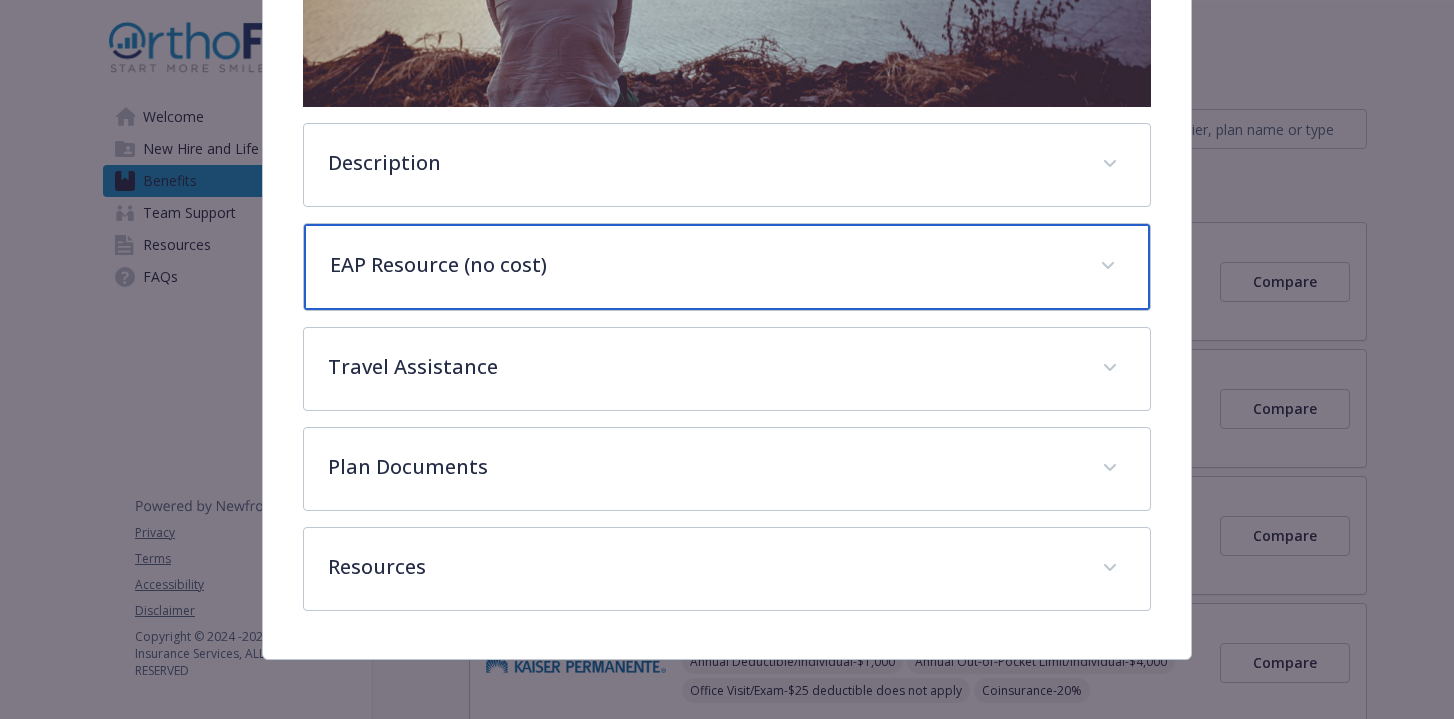 click on "EAP Resource (no cost)" at bounding box center [727, 267] 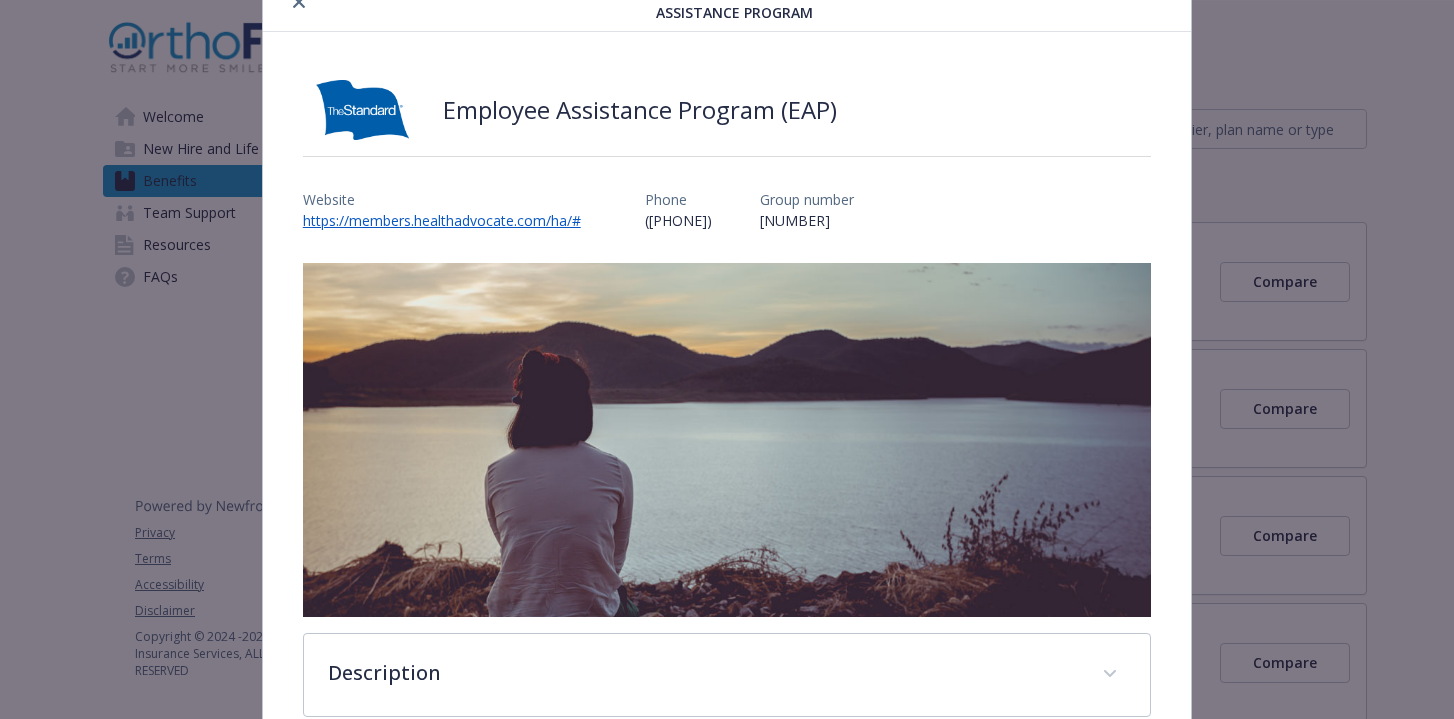 scroll, scrollTop: 0, scrollLeft: 0, axis: both 